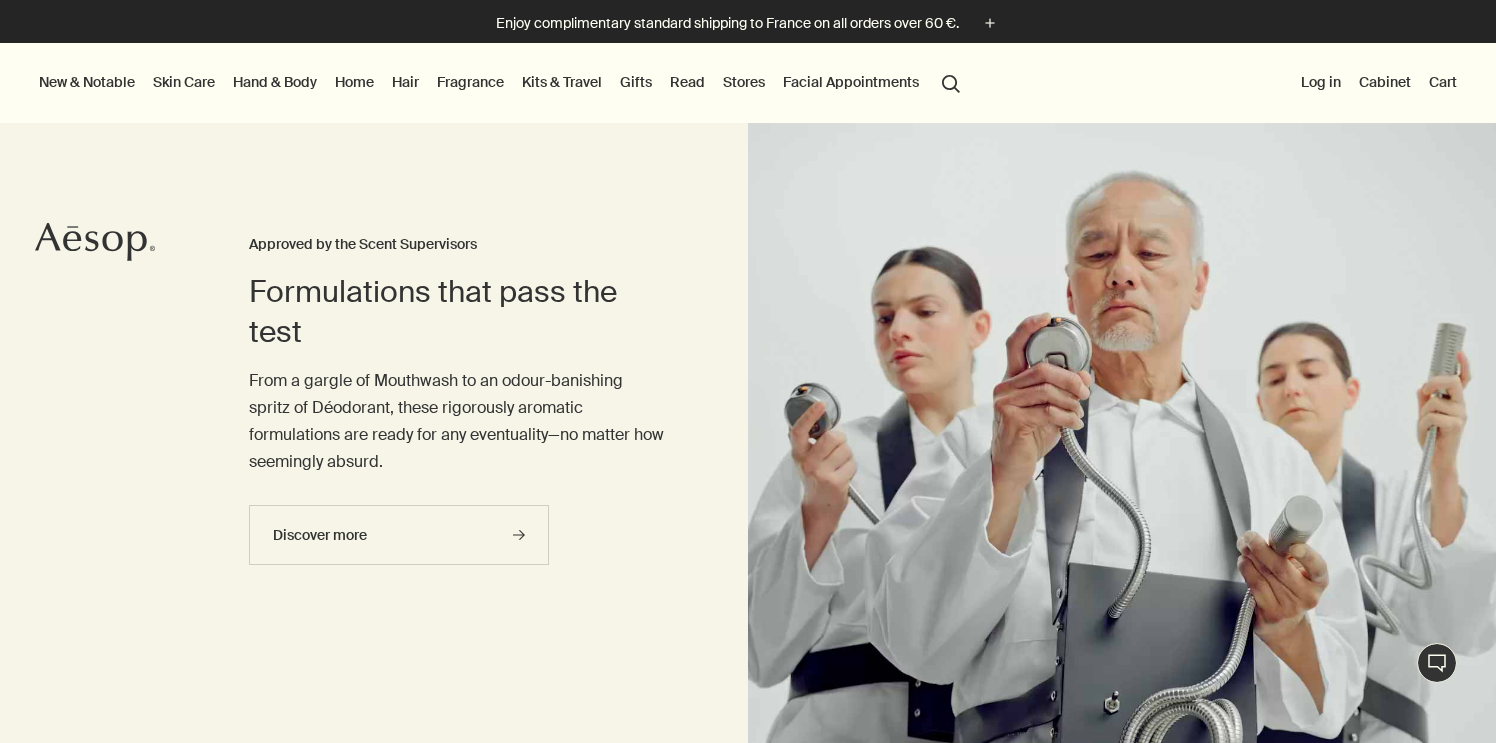 scroll, scrollTop: 0, scrollLeft: 0, axis: both 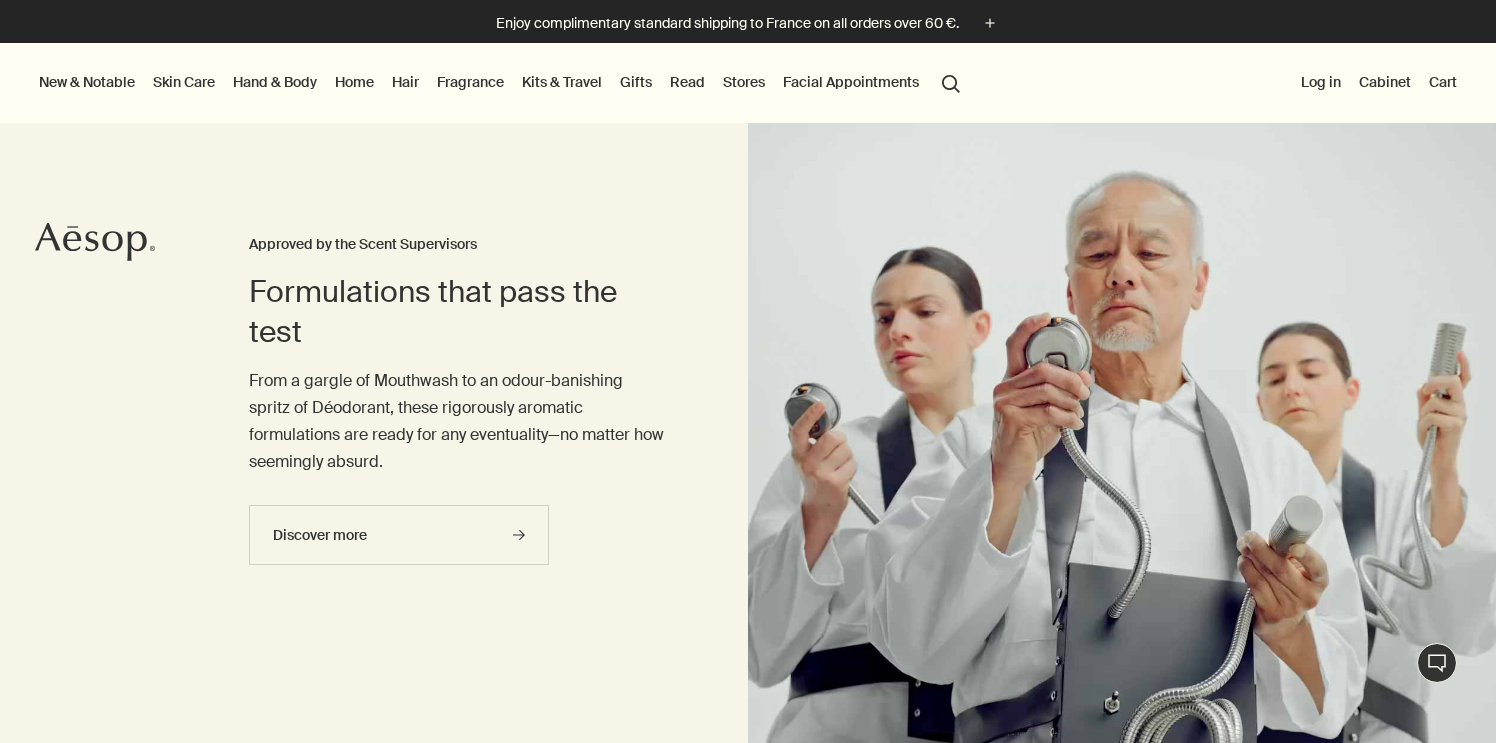 click on "Skin Care" at bounding box center (184, 82) 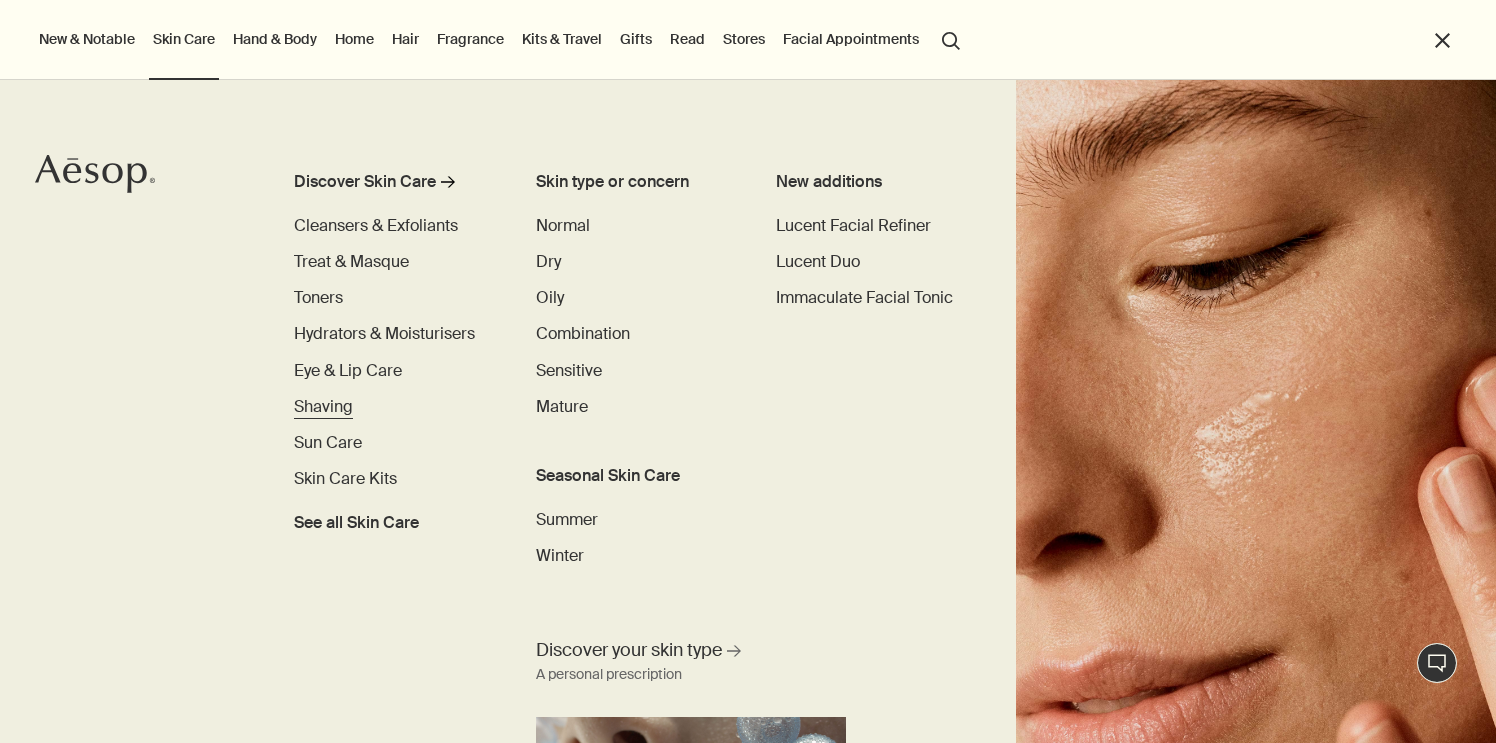 click on "Shaving" at bounding box center [323, 406] 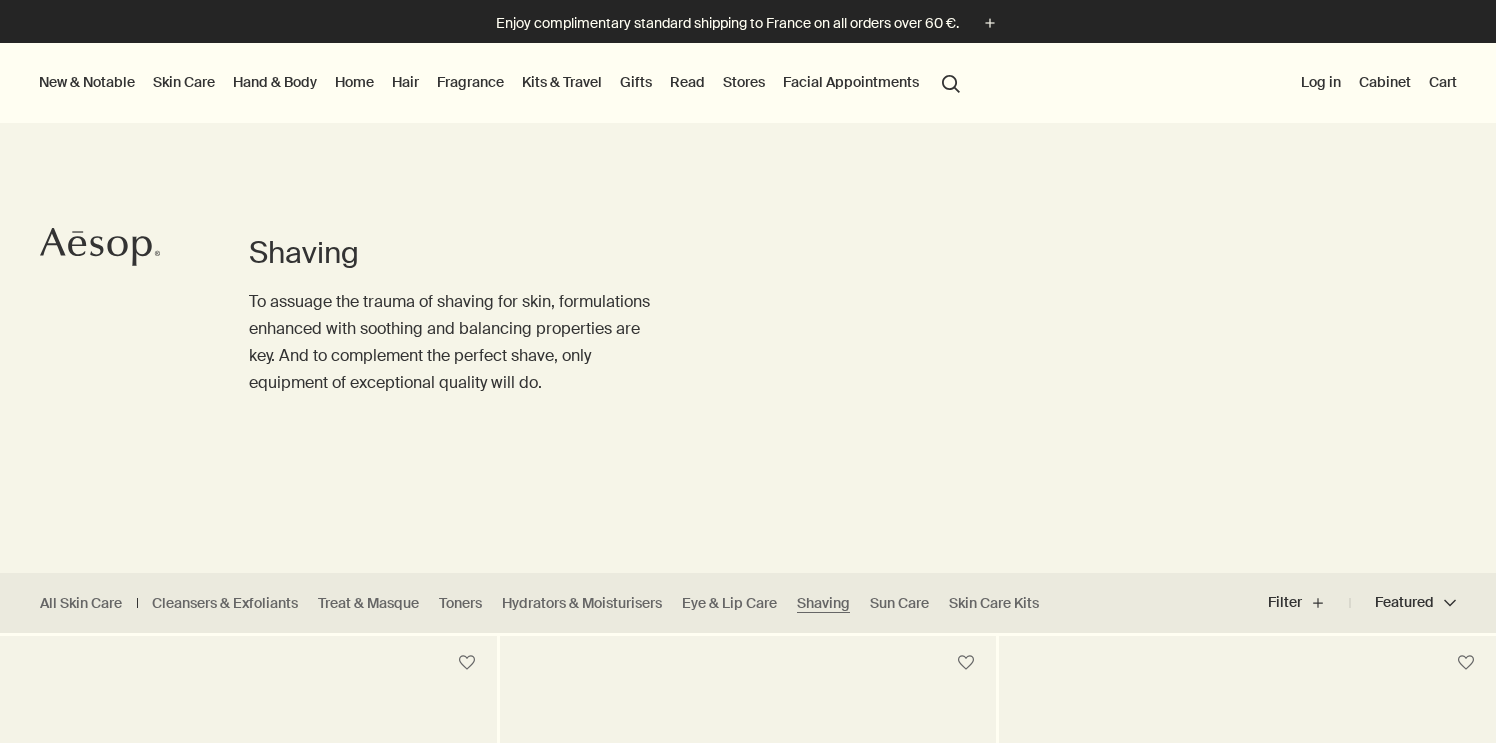 scroll, scrollTop: 0, scrollLeft: 0, axis: both 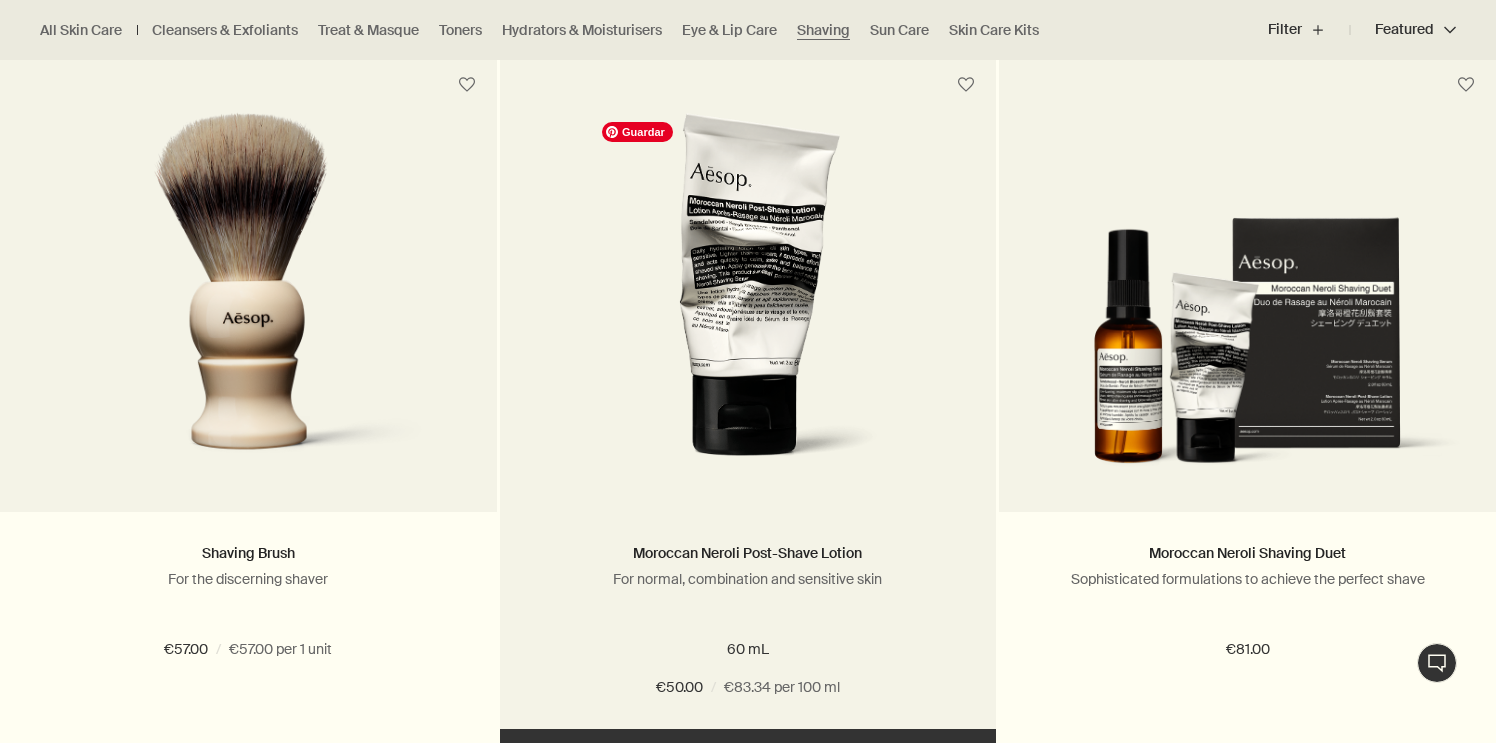click at bounding box center (748, 297) 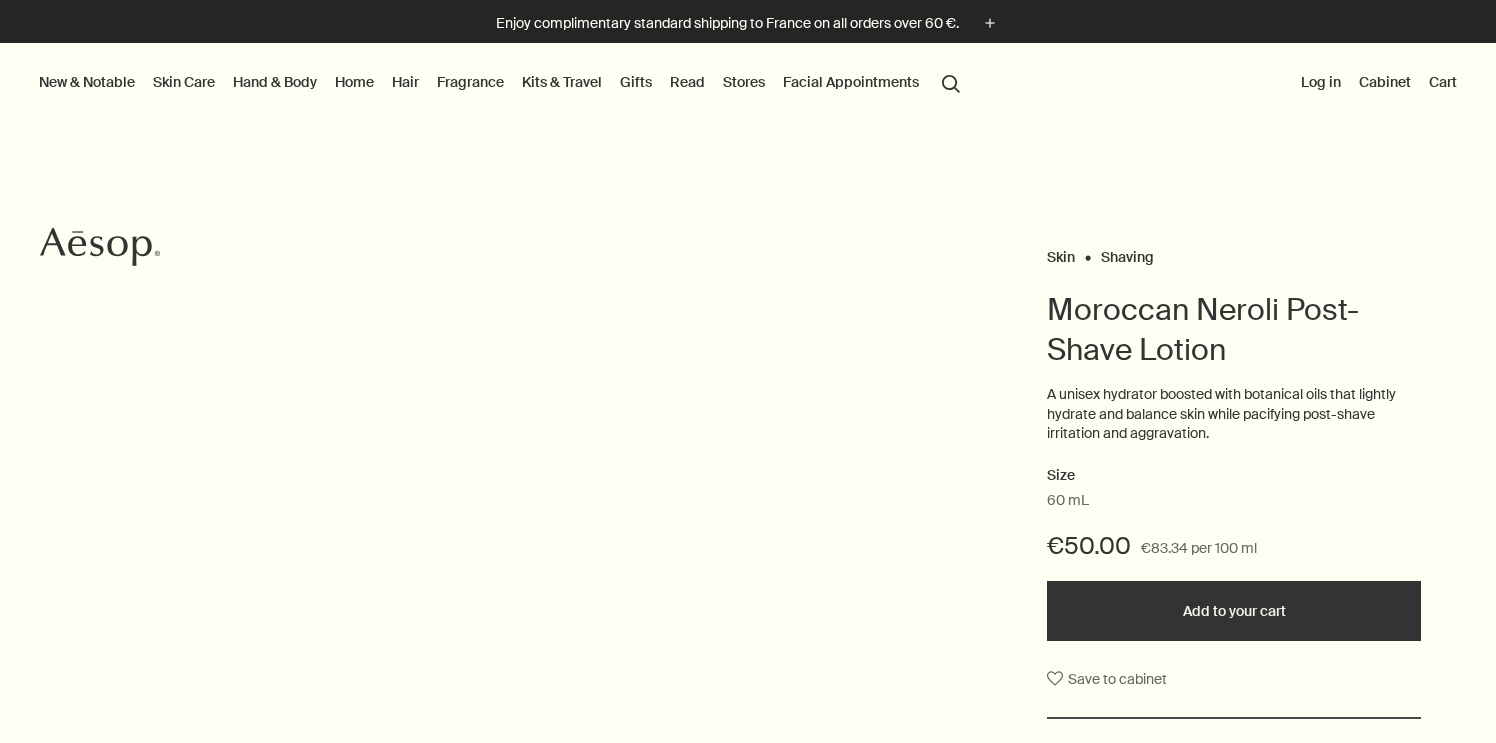 scroll, scrollTop: 0, scrollLeft: 0, axis: both 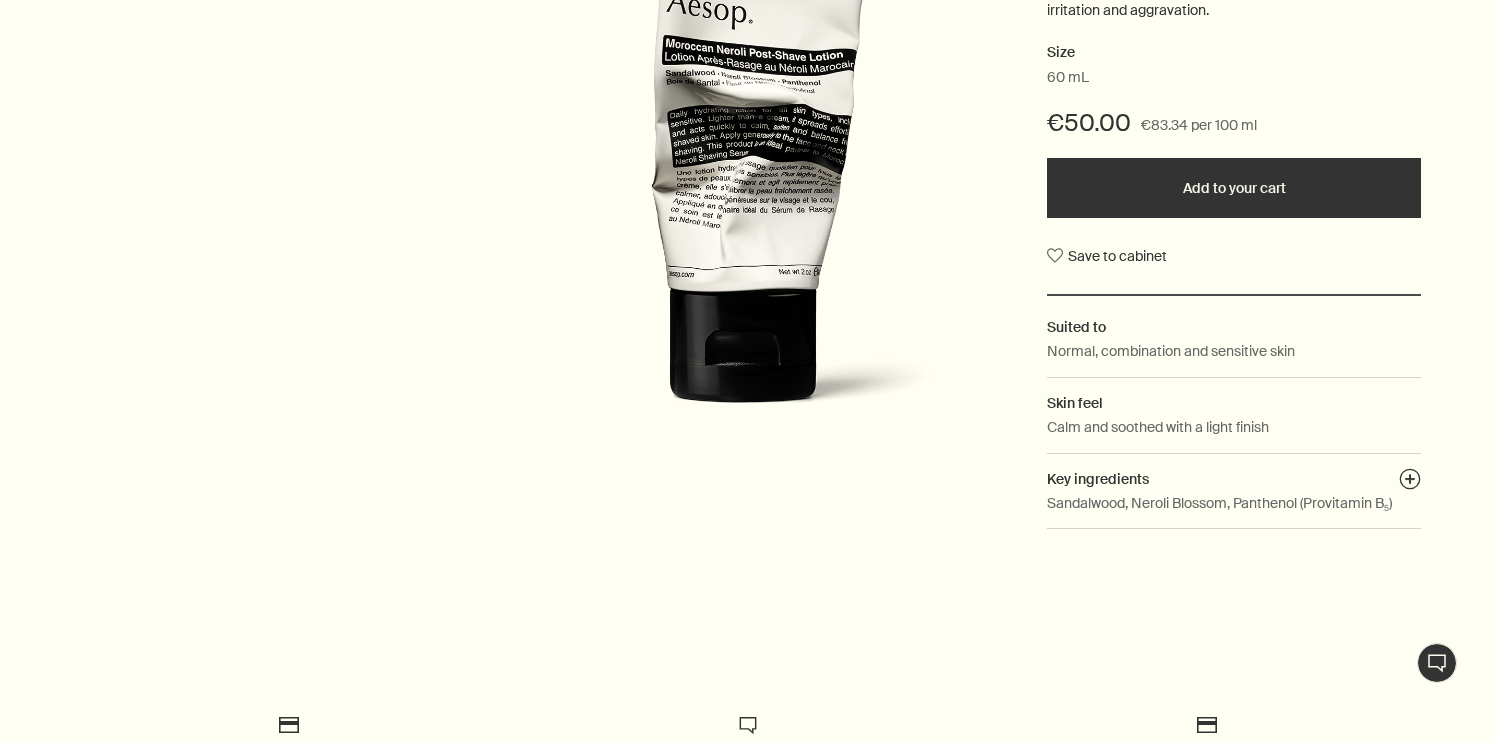 click at bounding box center (748, 179) 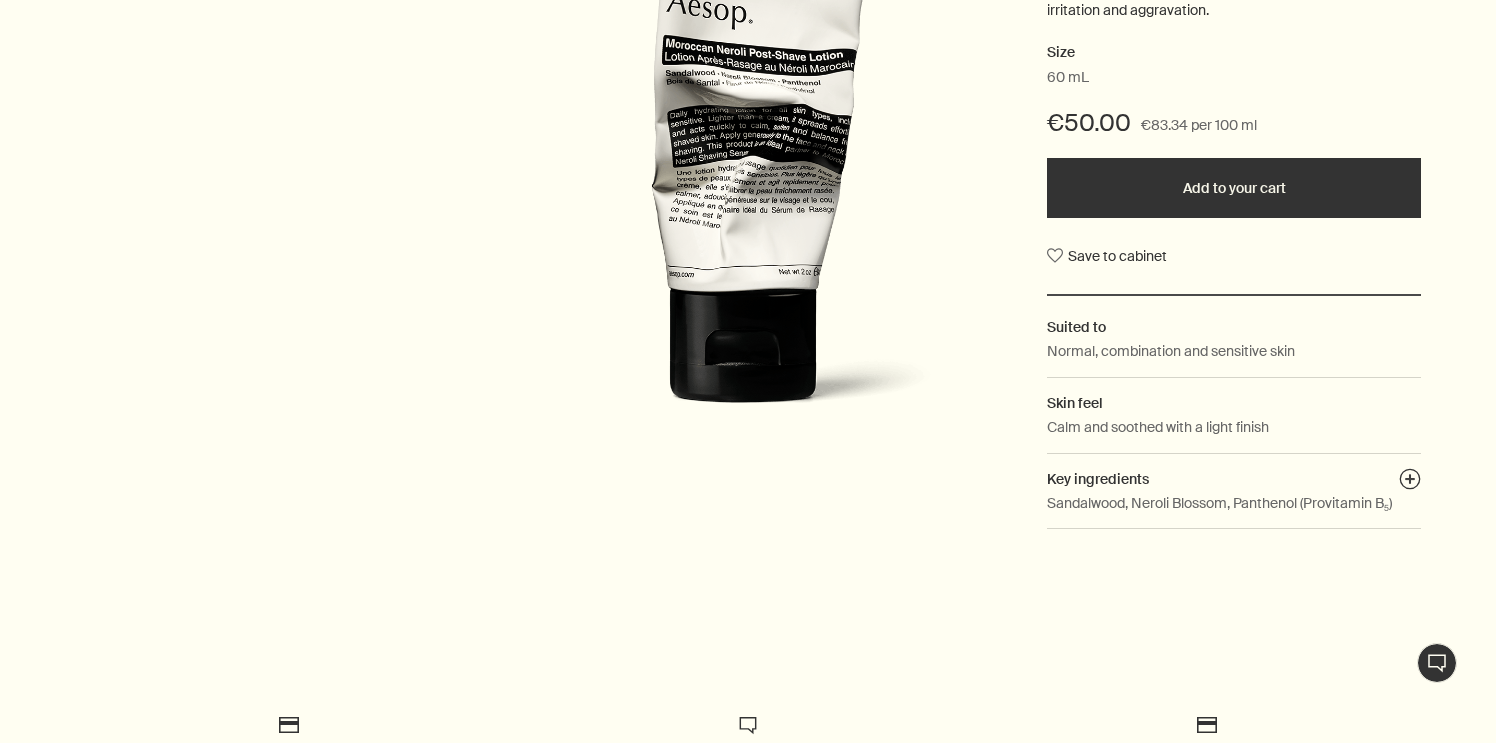 click at bounding box center (748, 179) 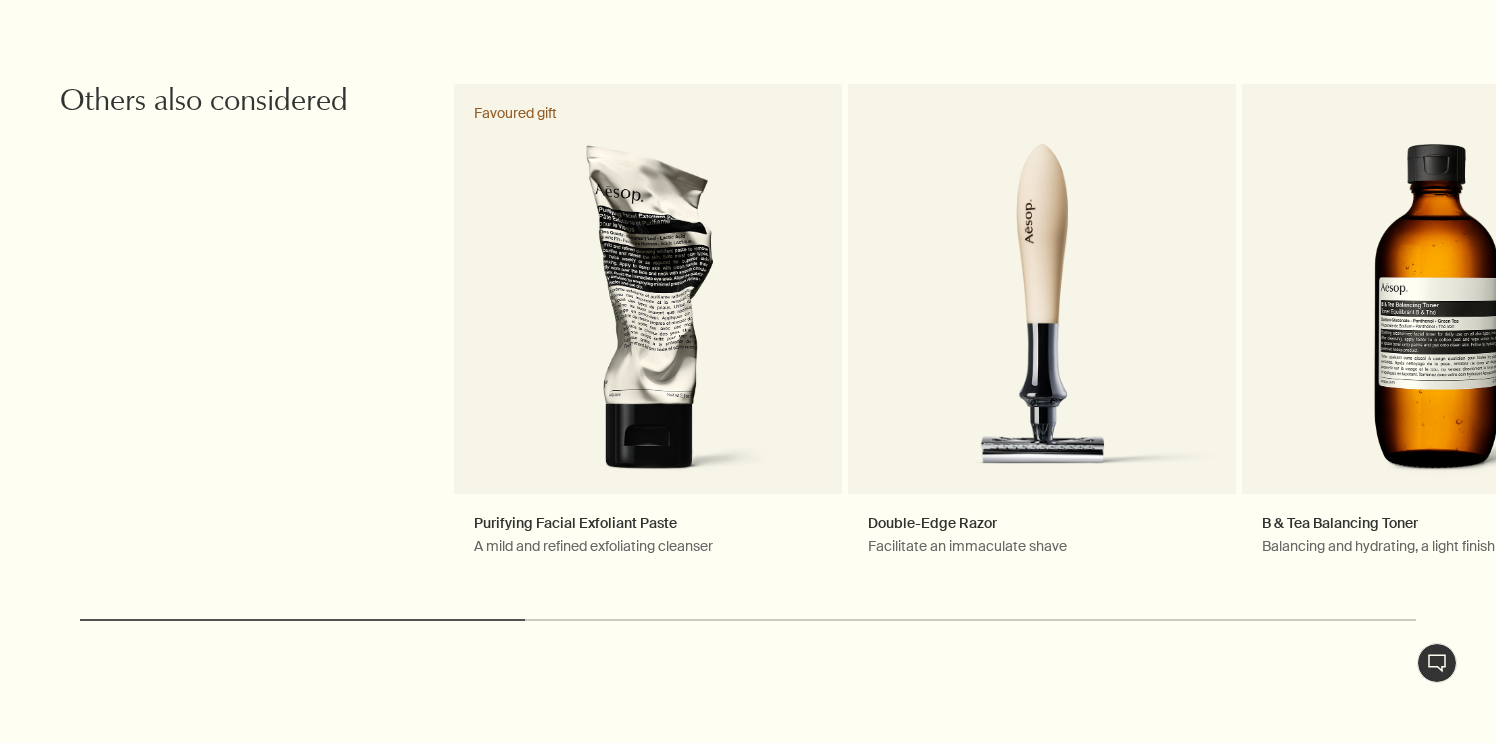 scroll, scrollTop: 2118, scrollLeft: 0, axis: vertical 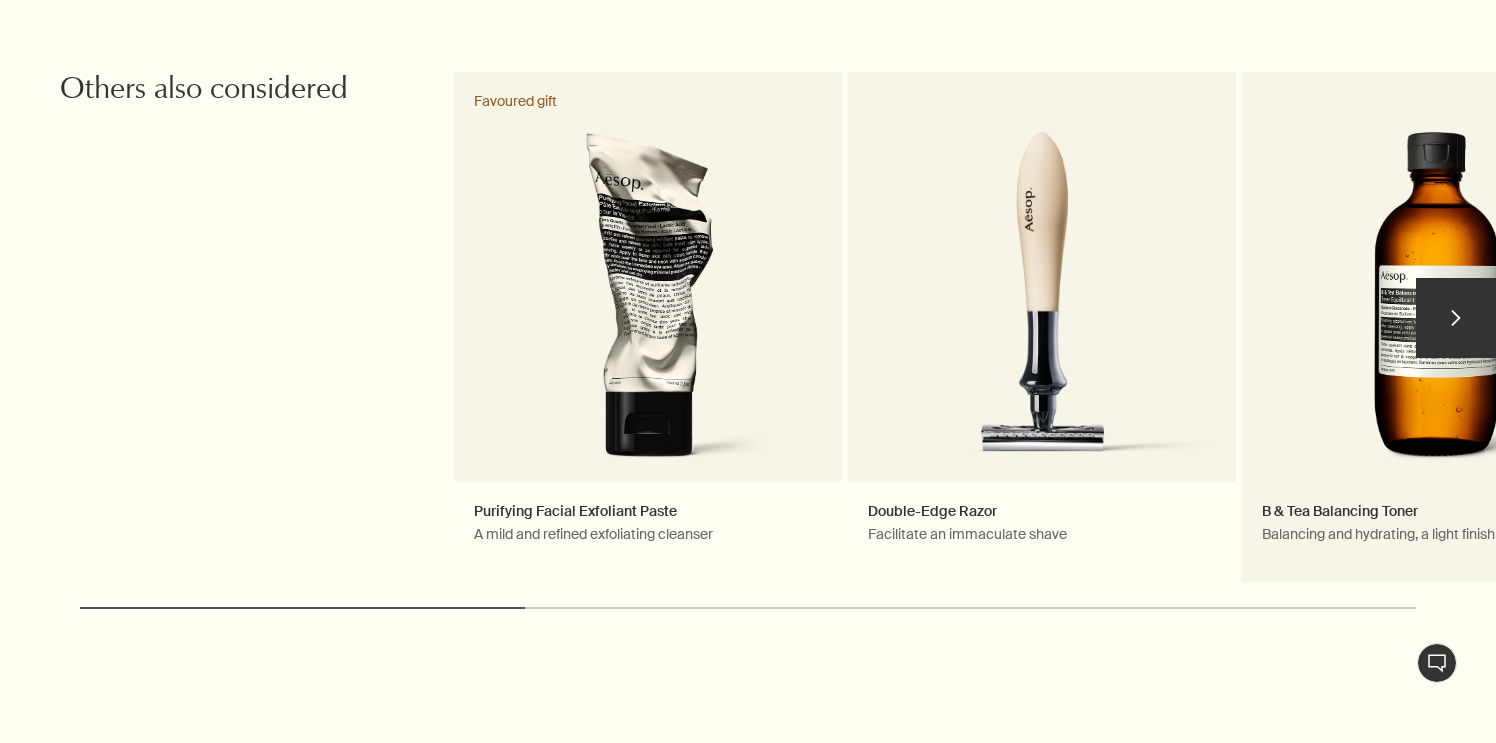 click on "B & Tea Balancing Toner Balancing and hydrating, a light finish" at bounding box center [1436, 327] 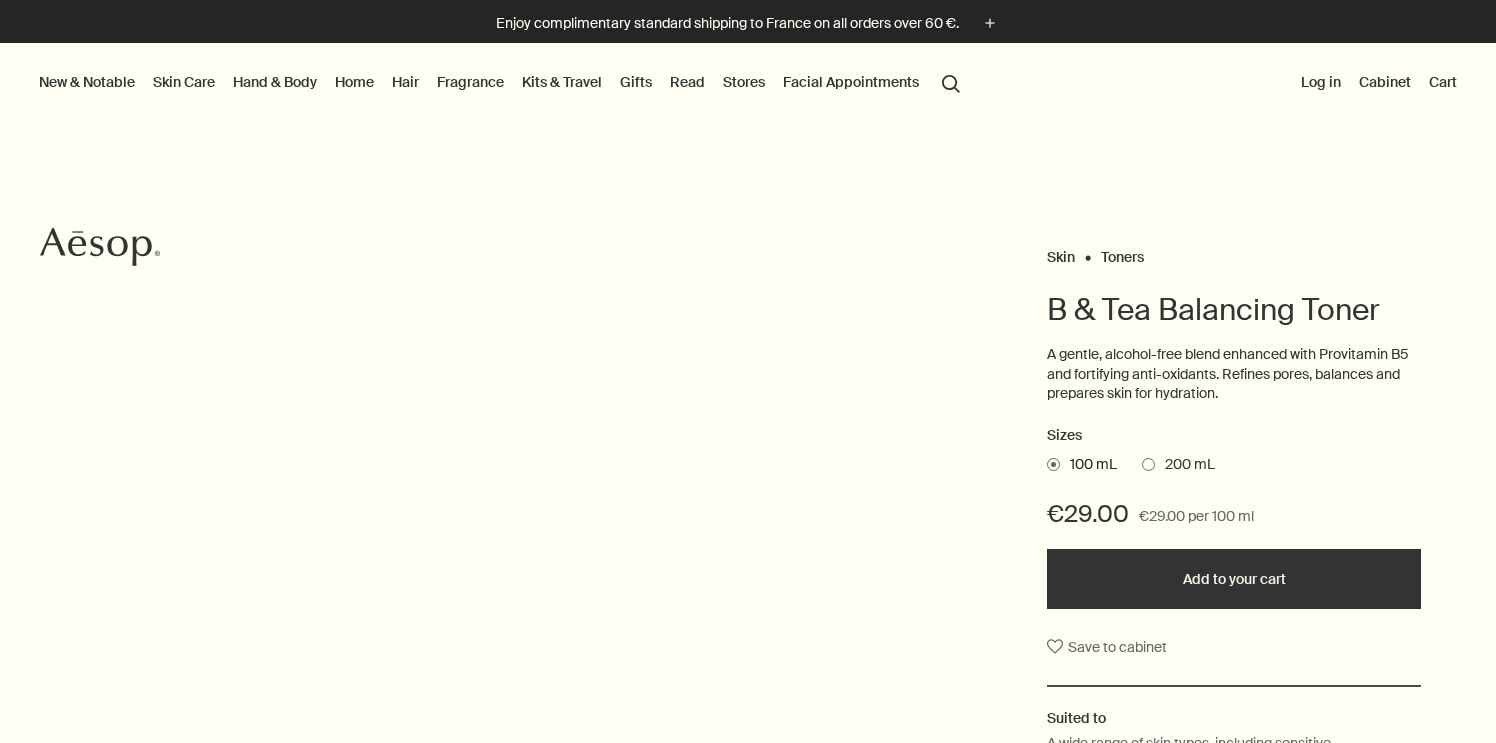 scroll, scrollTop: 23, scrollLeft: 0, axis: vertical 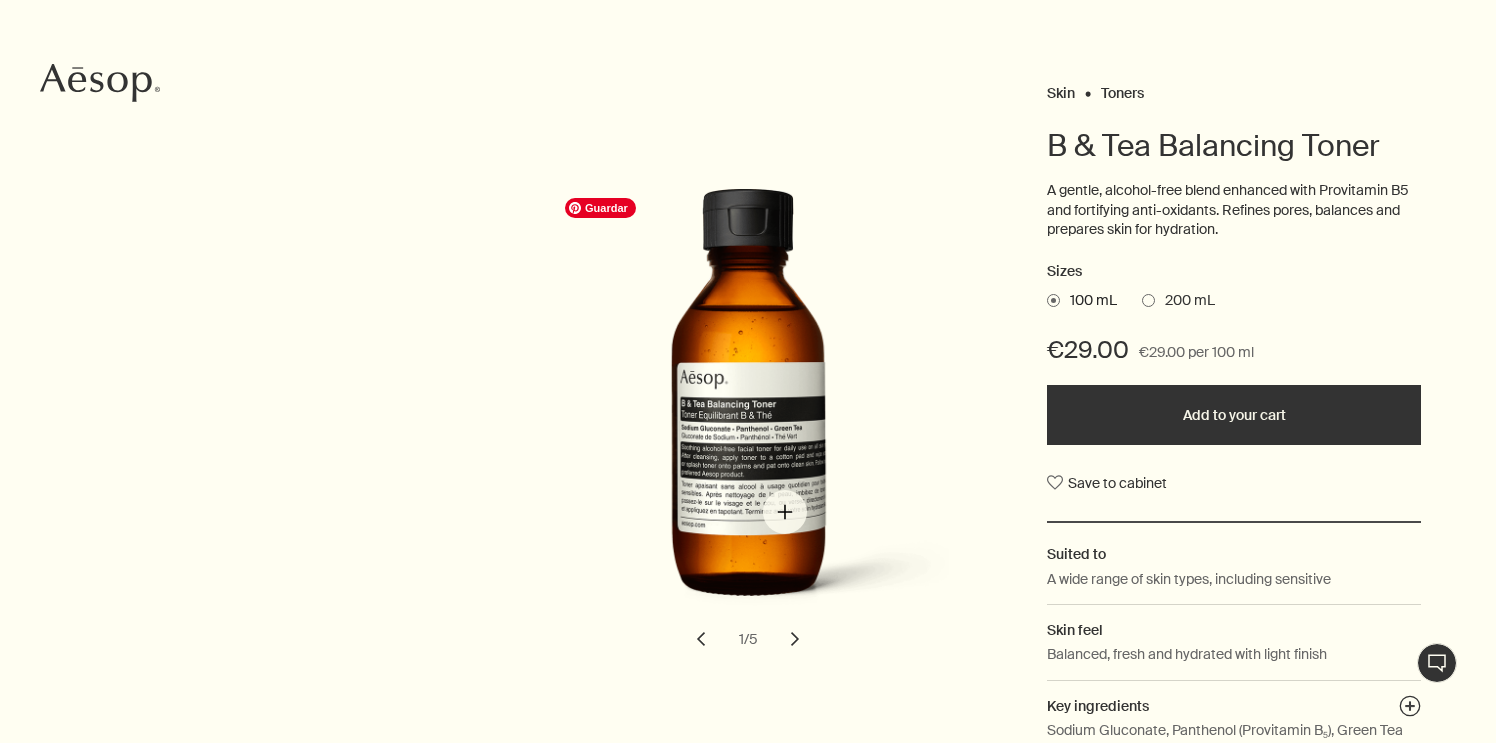 click at bounding box center [772, 412] 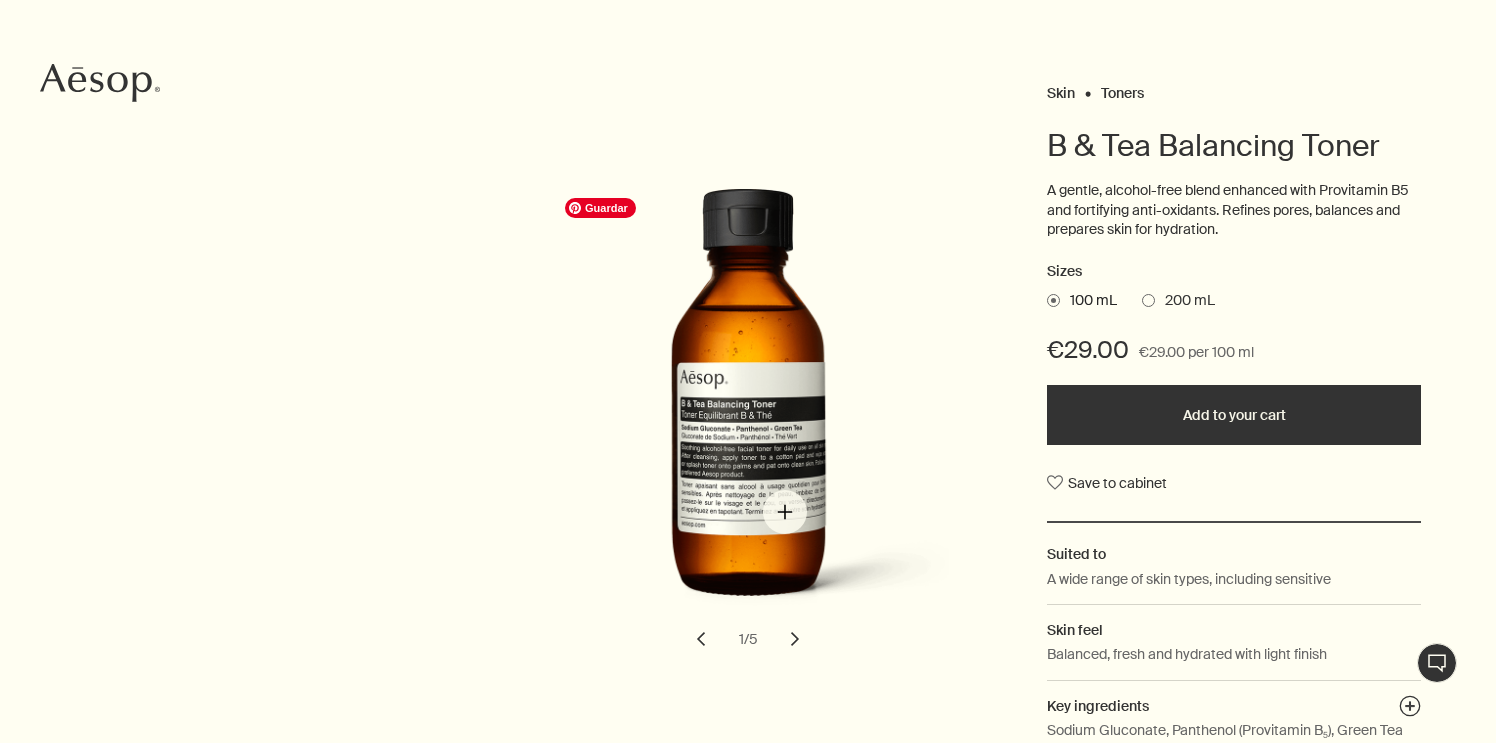 scroll, scrollTop: 0, scrollLeft: 0, axis: both 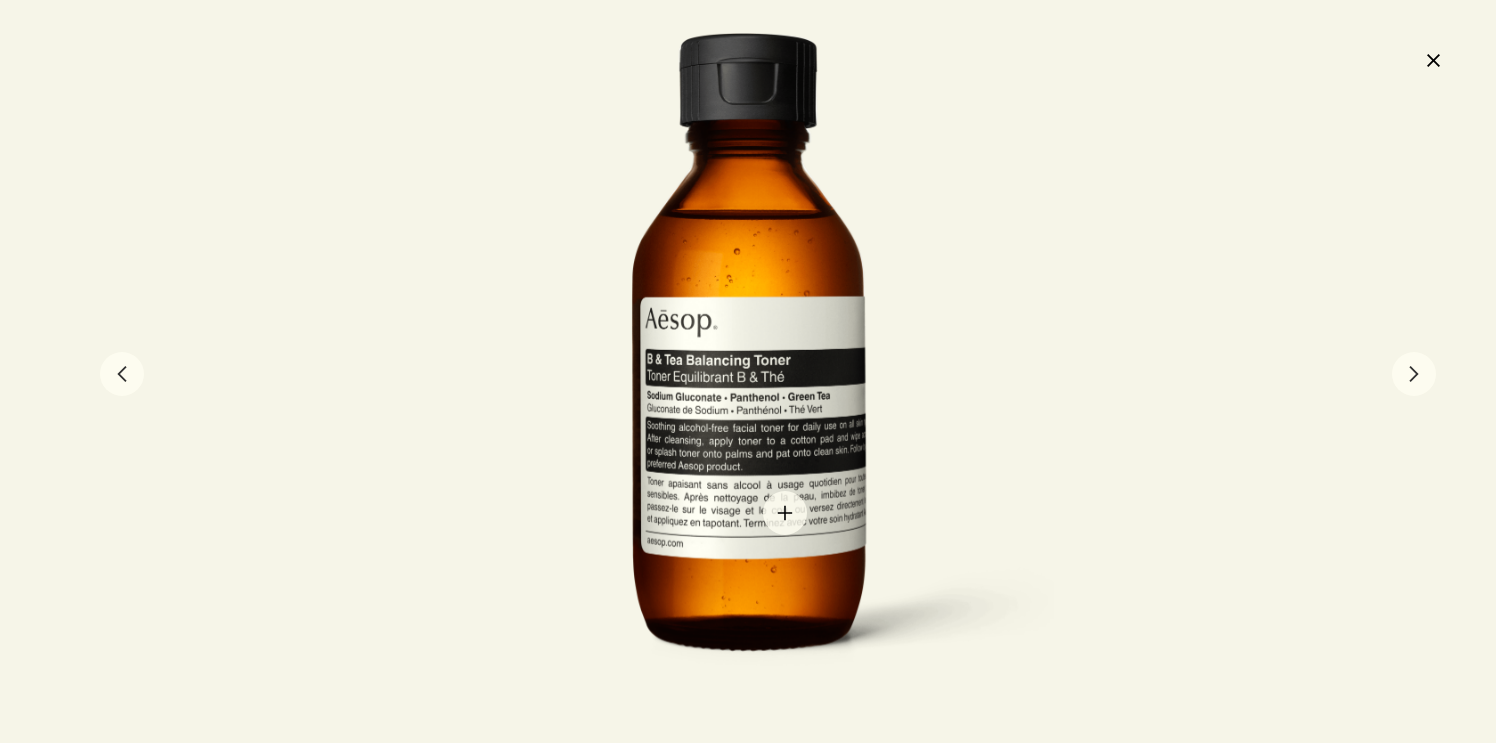 click at bounding box center [748, 372] 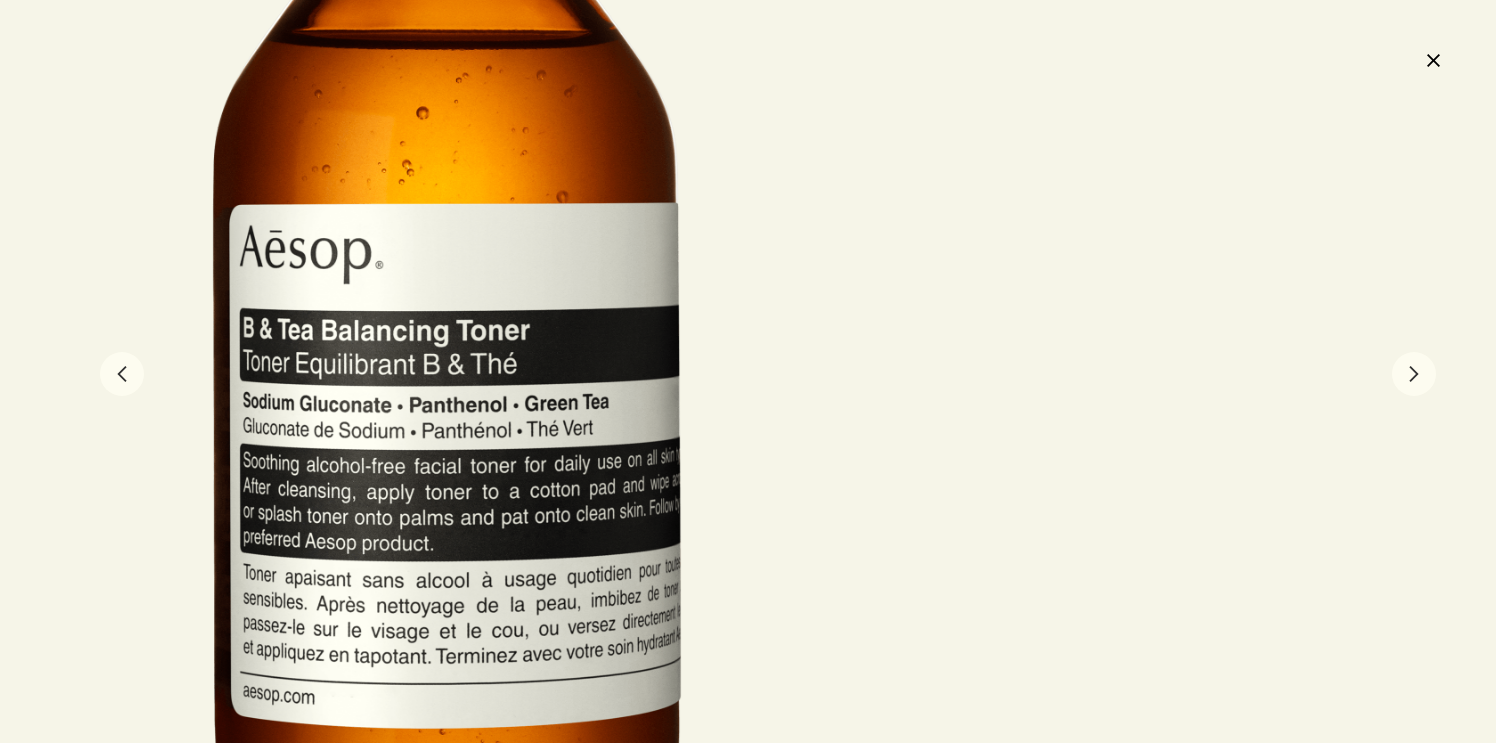 click on "chevron" at bounding box center [1414, 374] 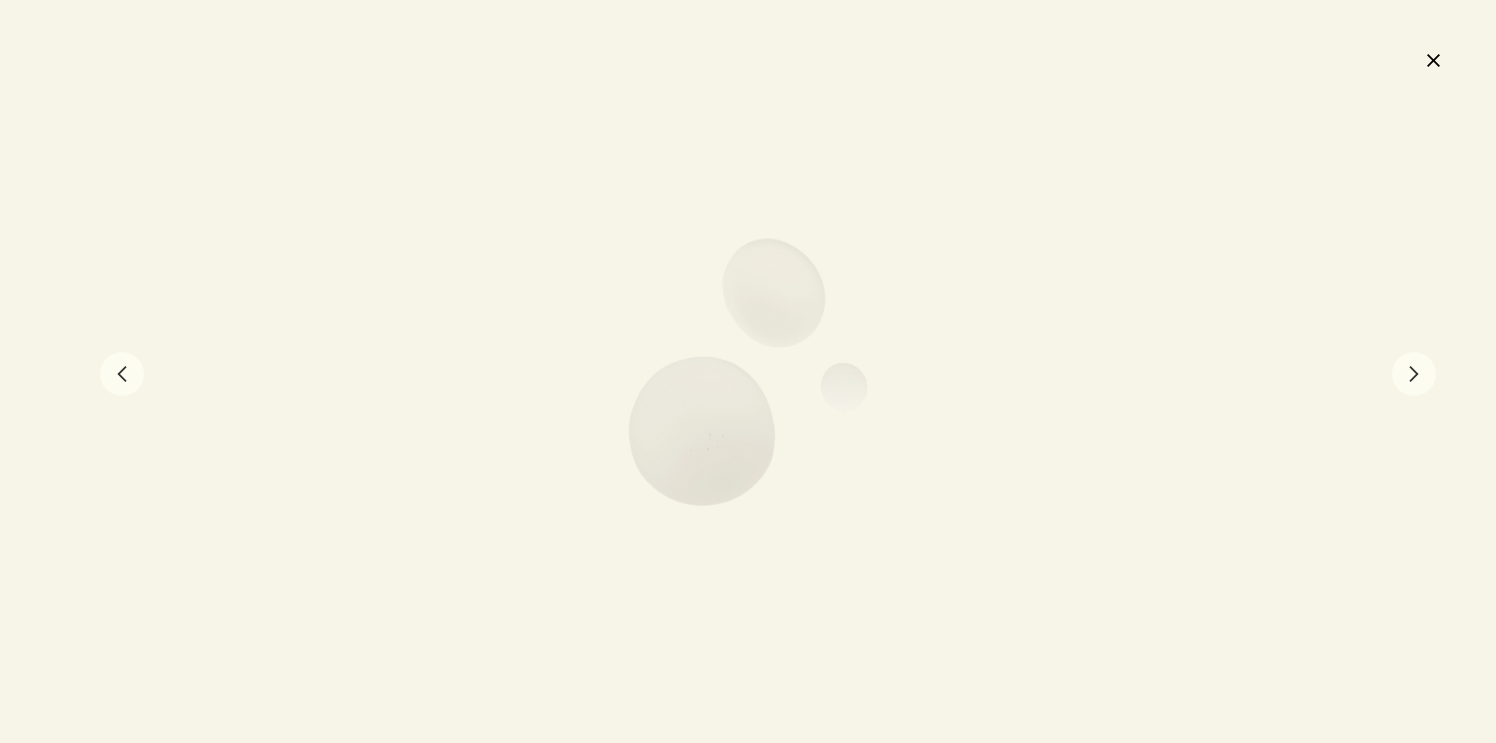 click on "chevron" at bounding box center (122, 374) 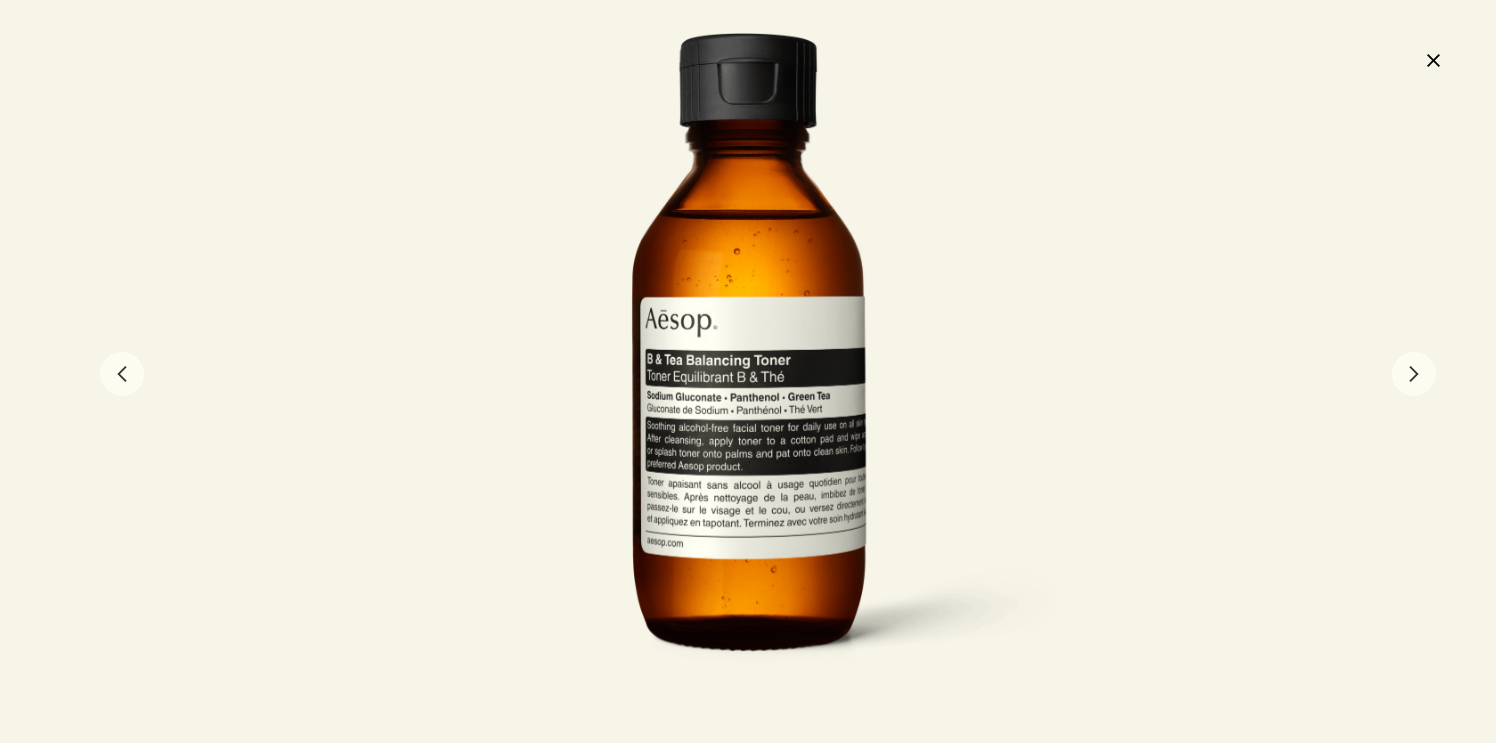 click on "chevron" at bounding box center (1414, 374) 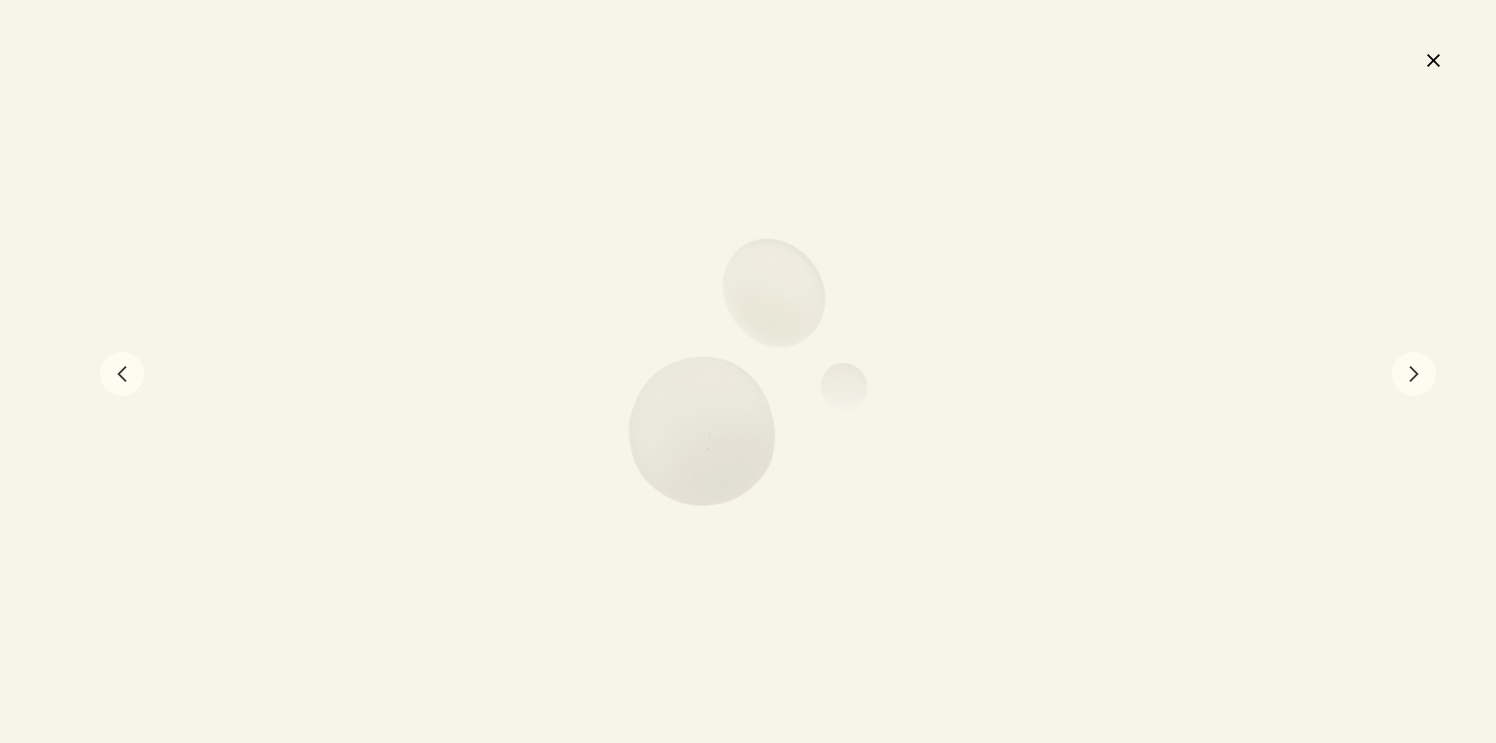 click on "chevron" at bounding box center [1414, 374] 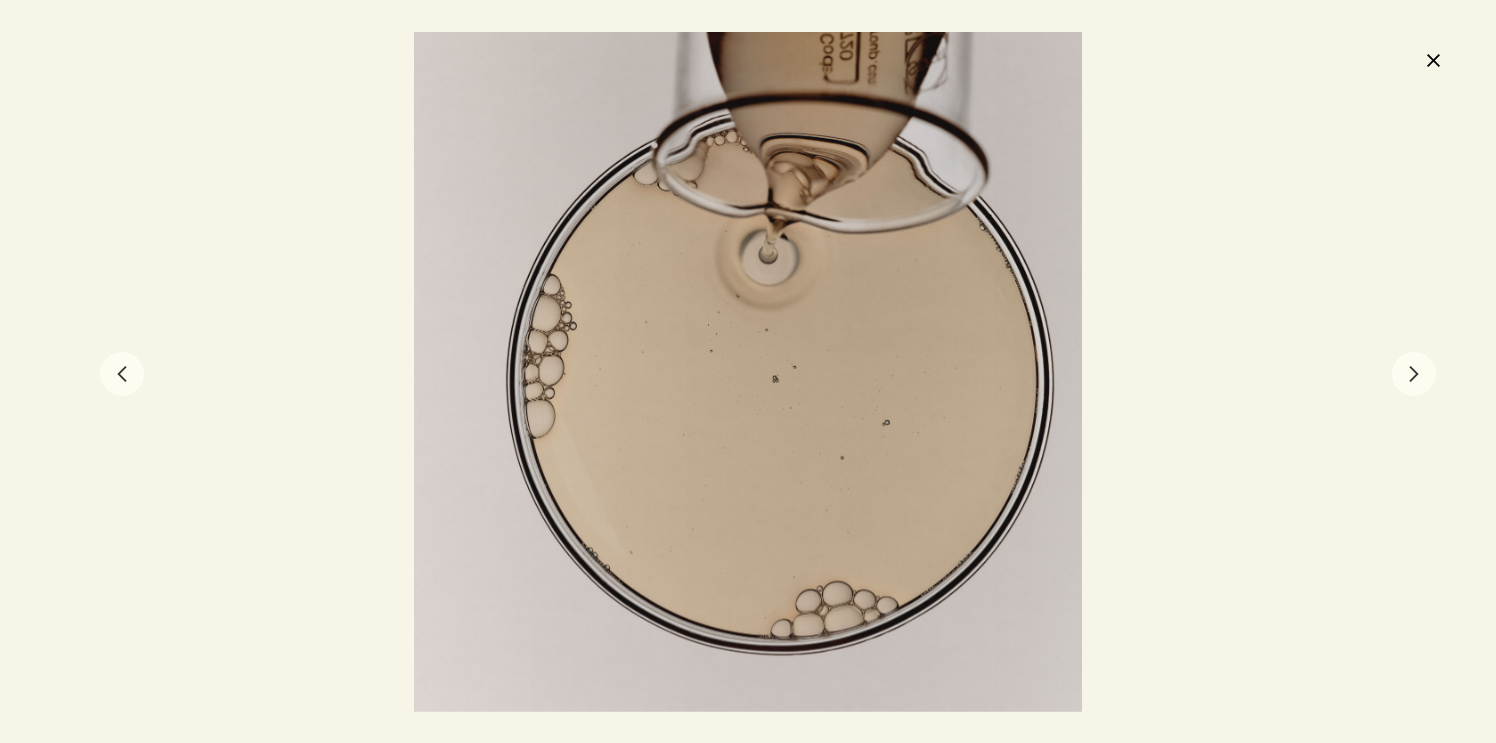 click on "chevron" at bounding box center [1414, 374] 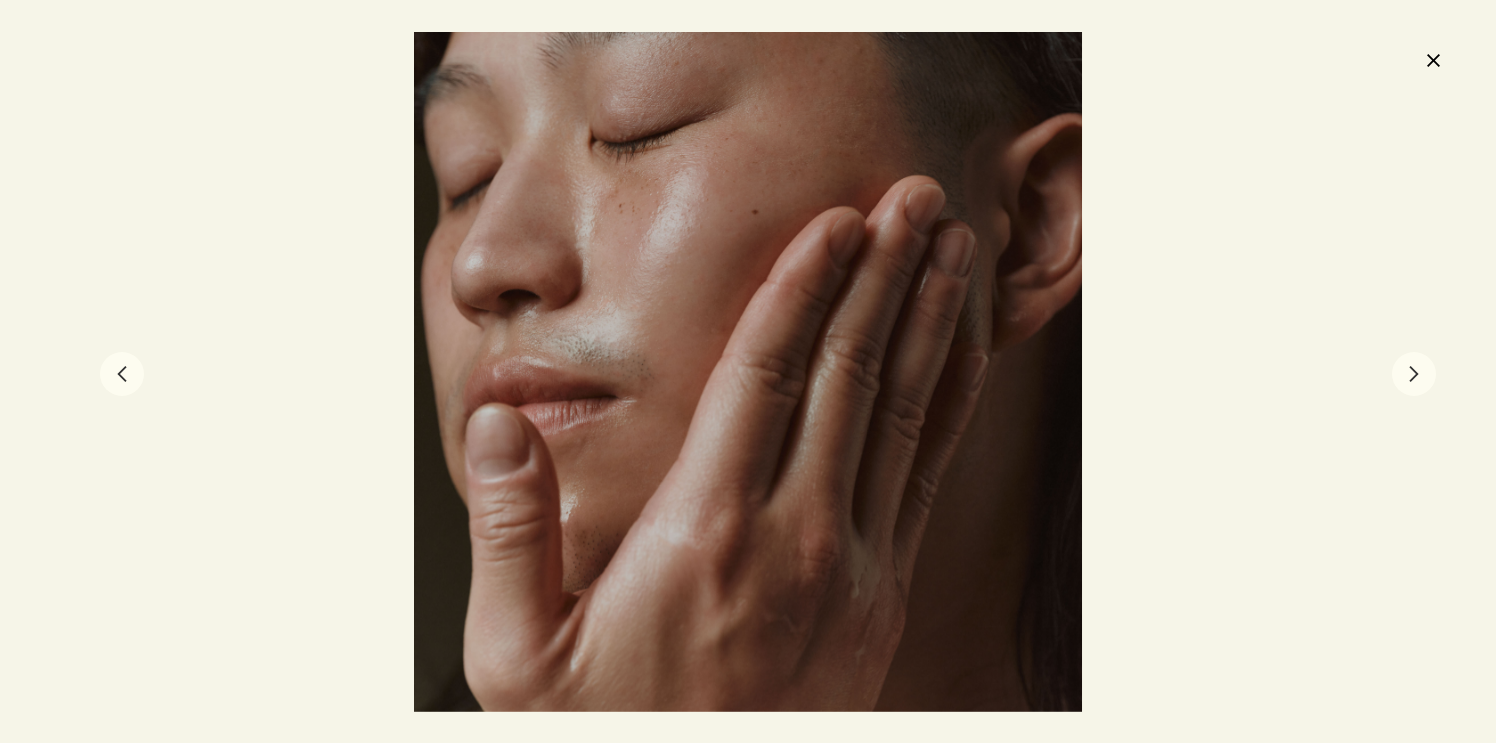 click on "close" at bounding box center [1433, 60] 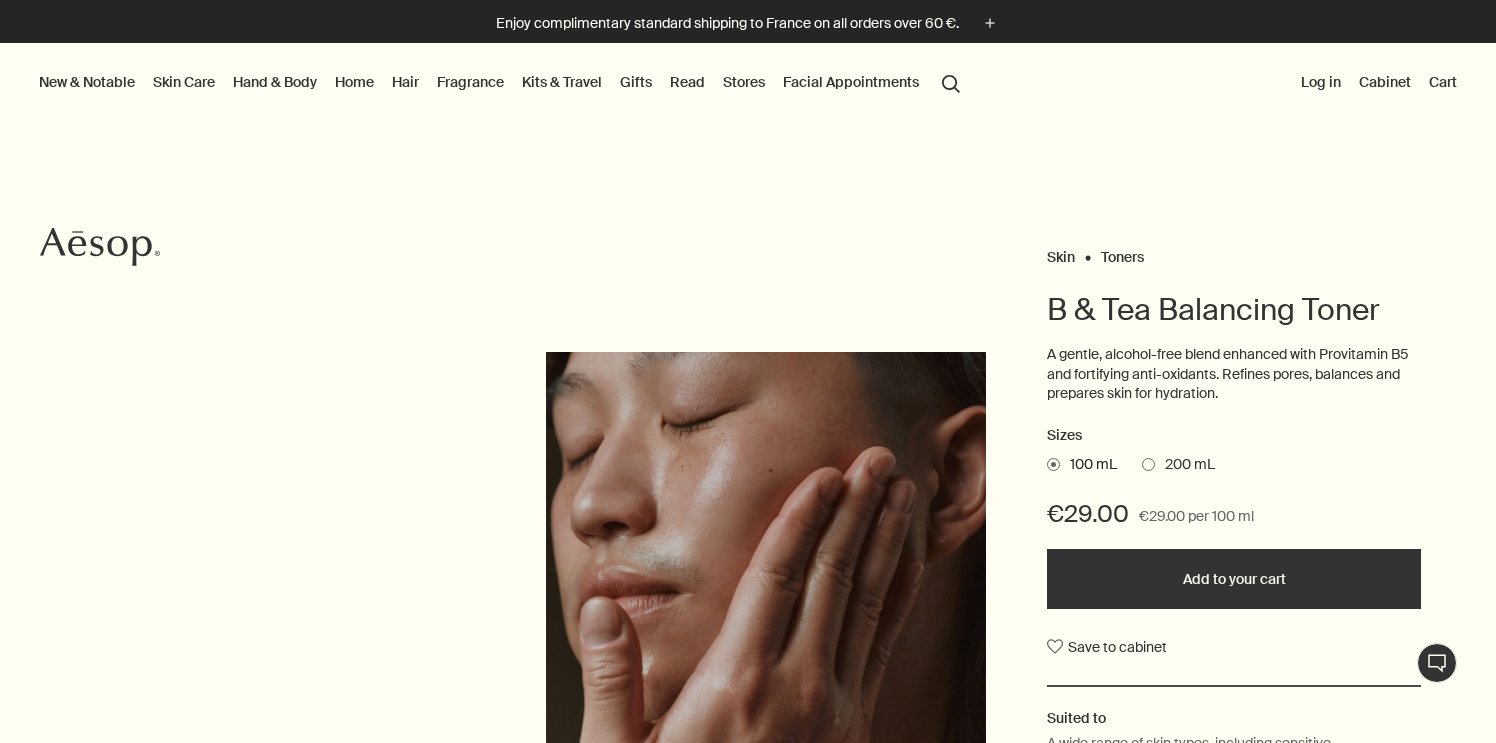 click on "Hair" at bounding box center (405, 82) 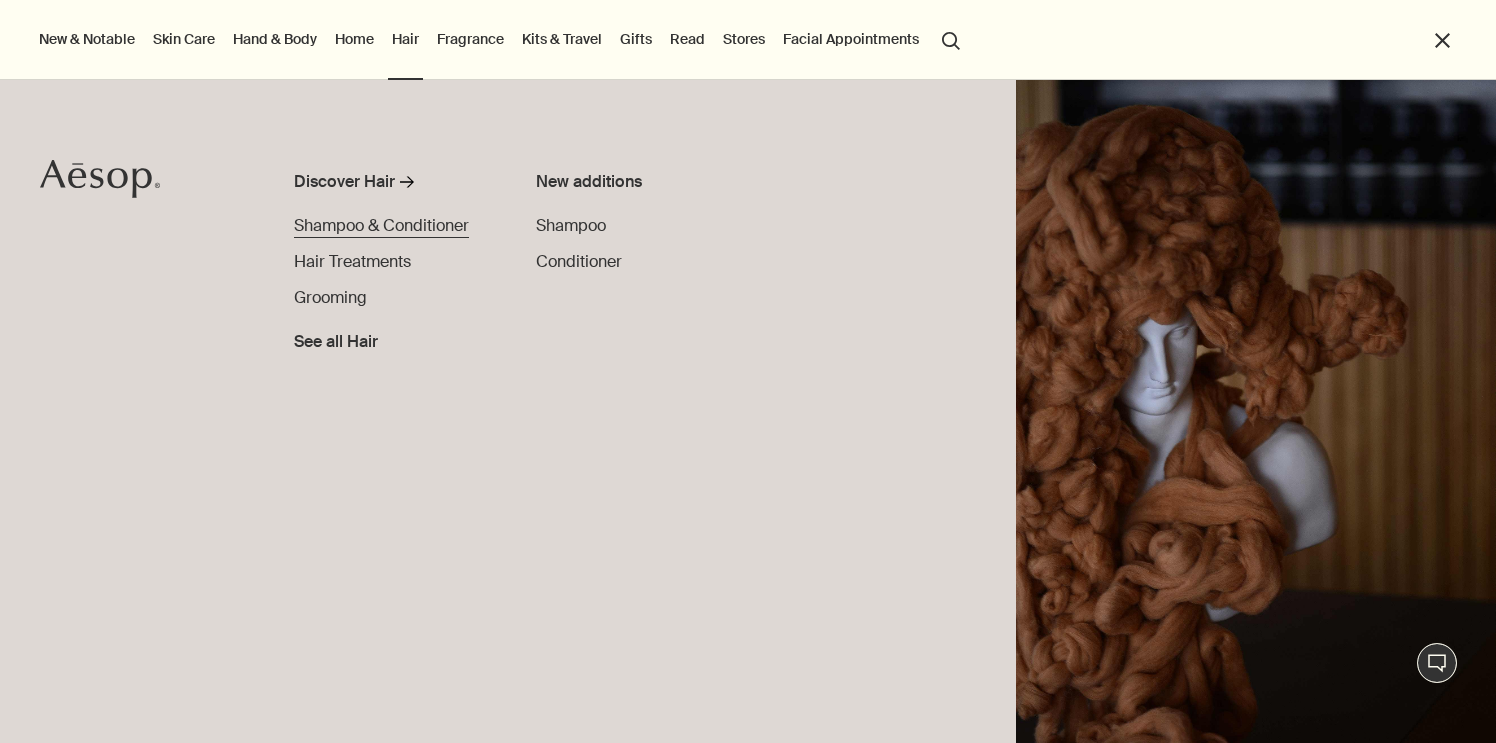 click on "Shampoo & Conditioner" at bounding box center [381, 225] 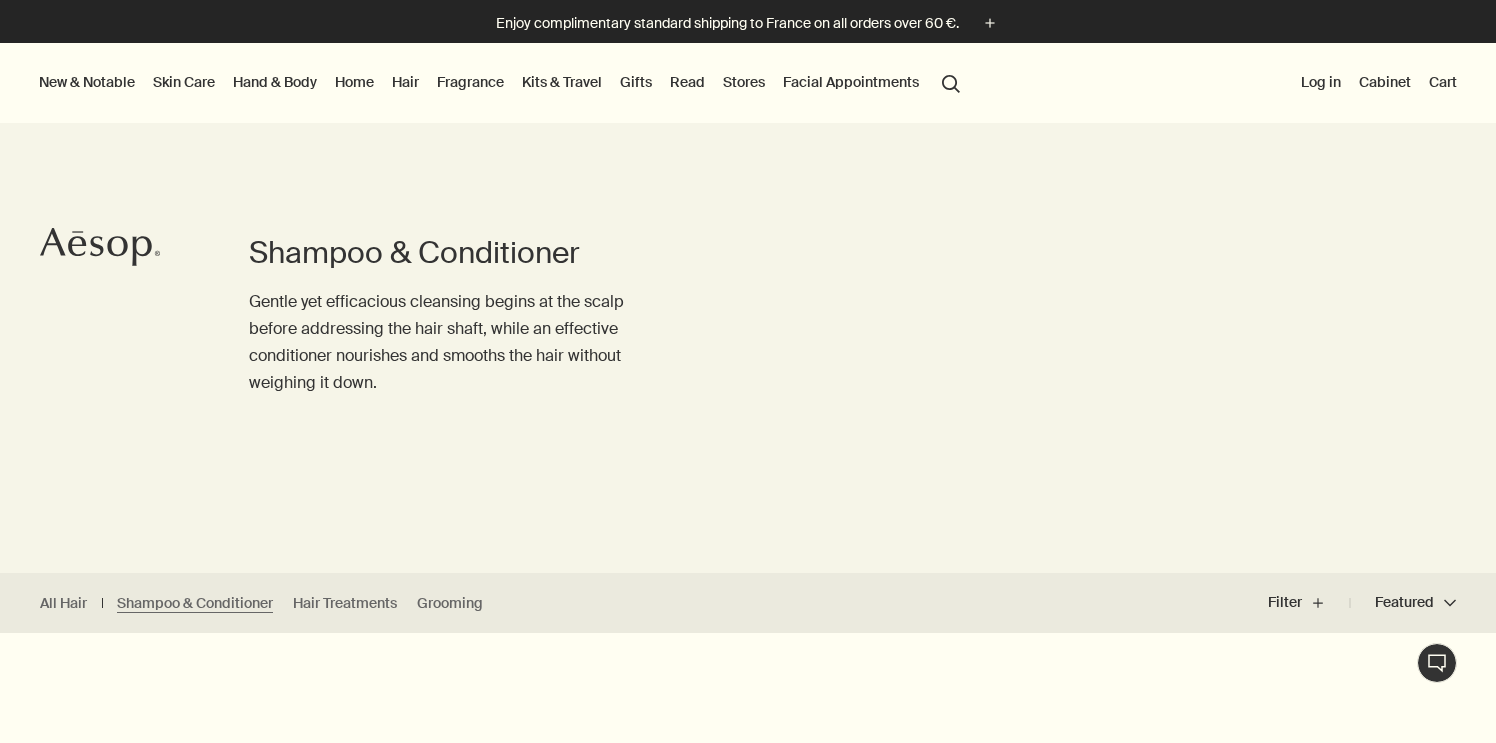 scroll, scrollTop: 0, scrollLeft: 0, axis: both 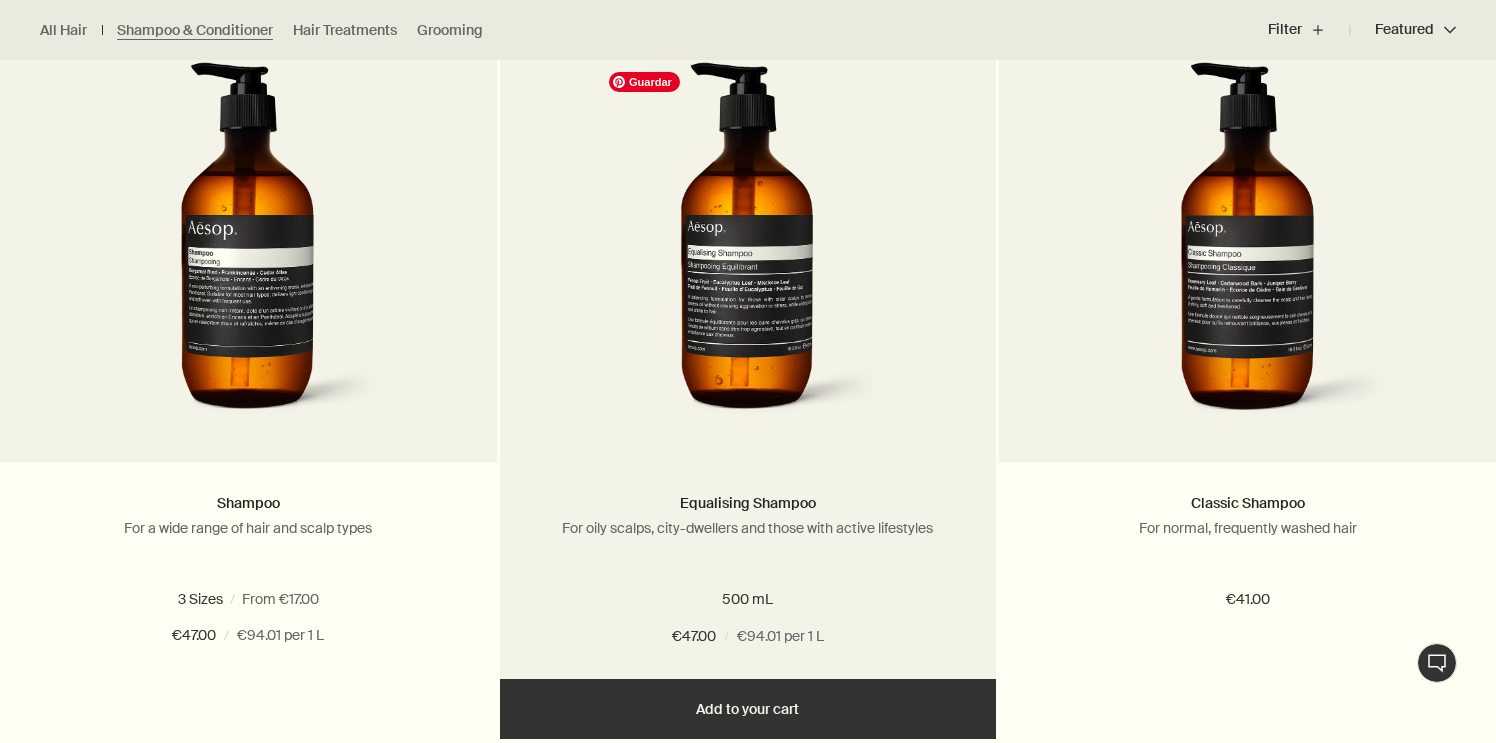 click at bounding box center [748, 247] 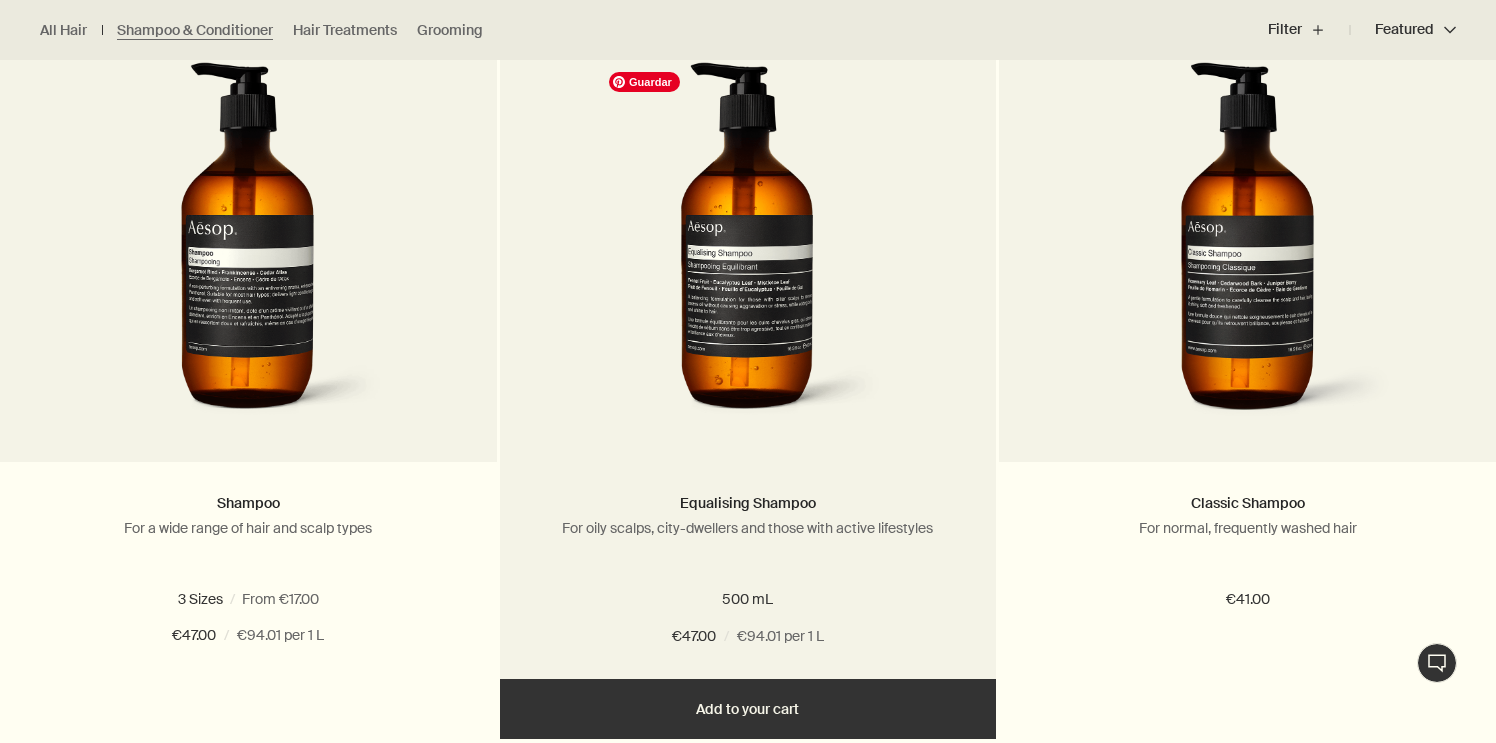 click at bounding box center (748, 247) 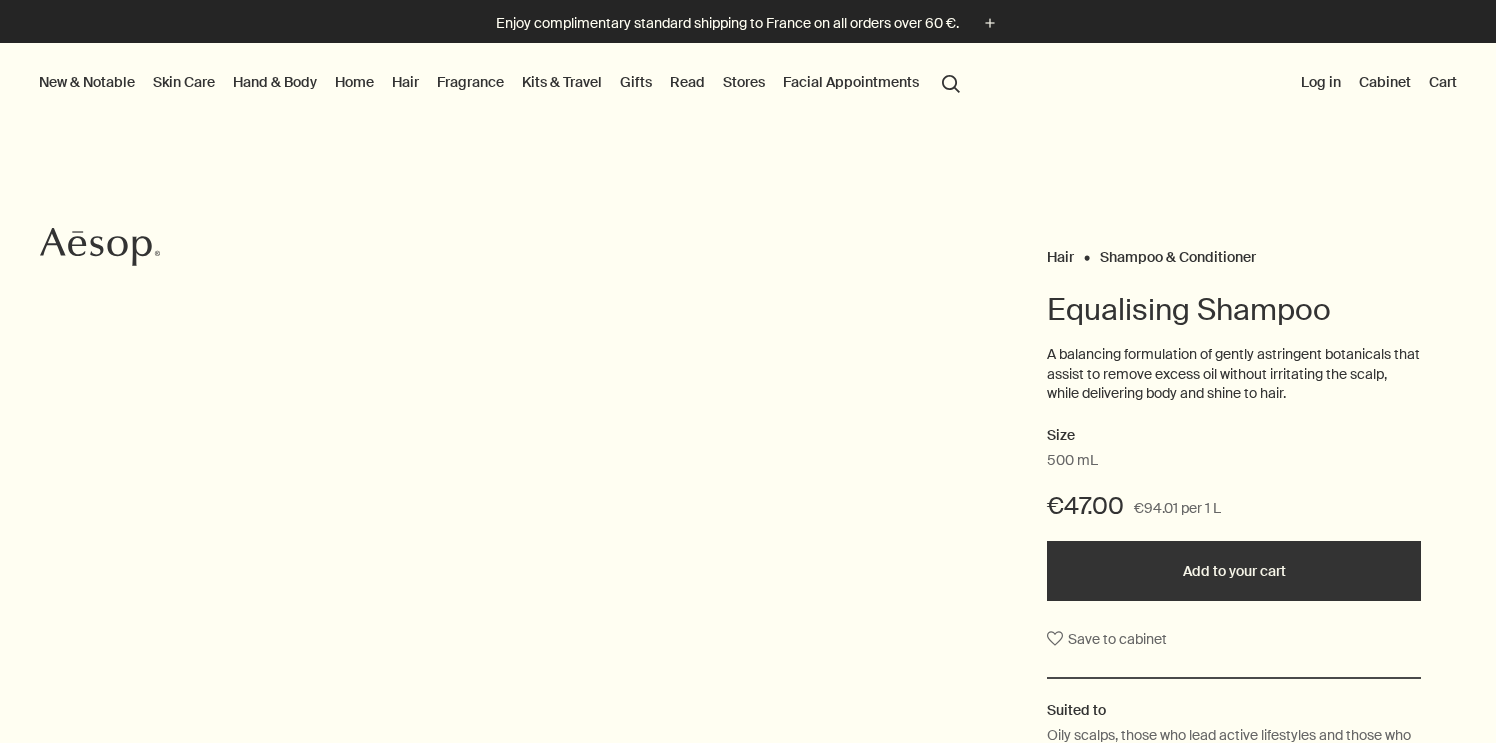 scroll, scrollTop: 0, scrollLeft: 0, axis: both 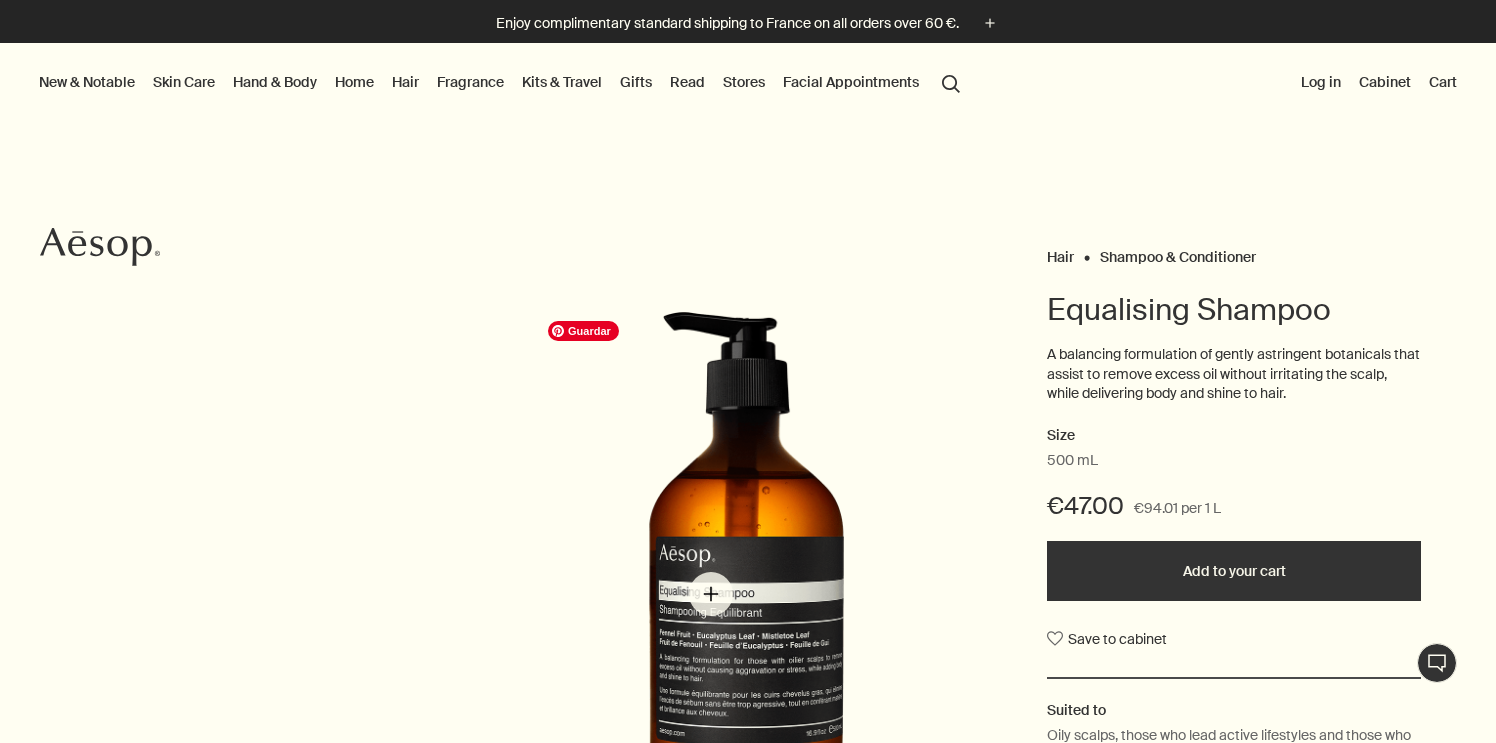 click at bounding box center (754, 583) 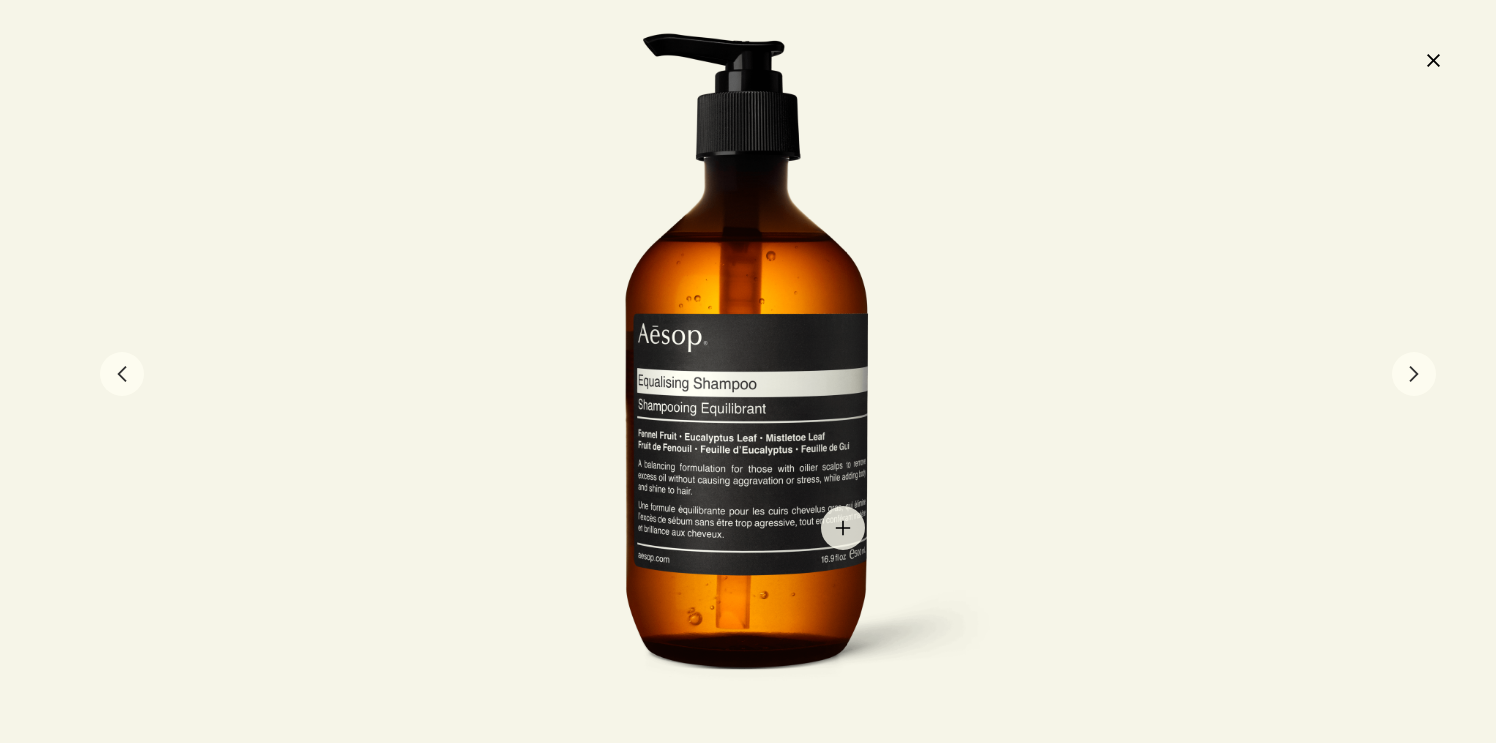 click at bounding box center [748, 372] 